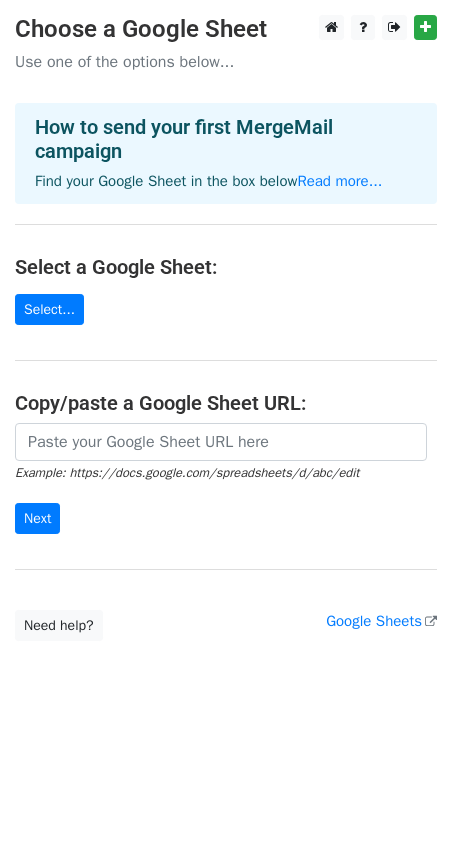 scroll, scrollTop: 0, scrollLeft: 0, axis: both 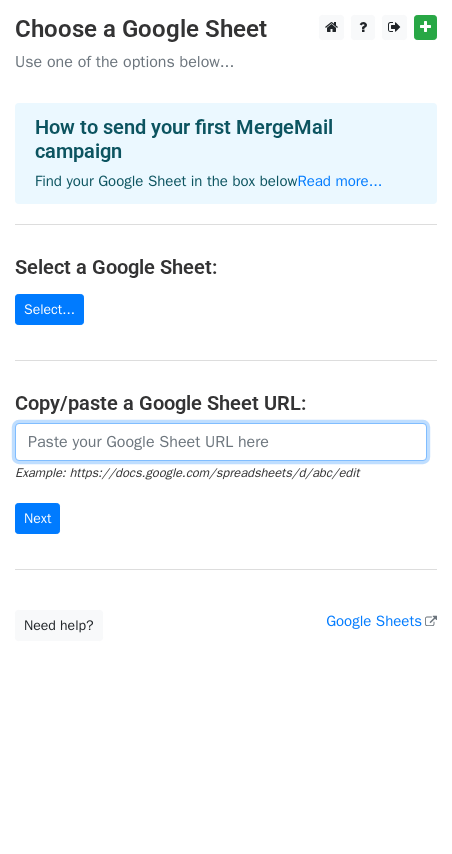 click at bounding box center (221, 442) 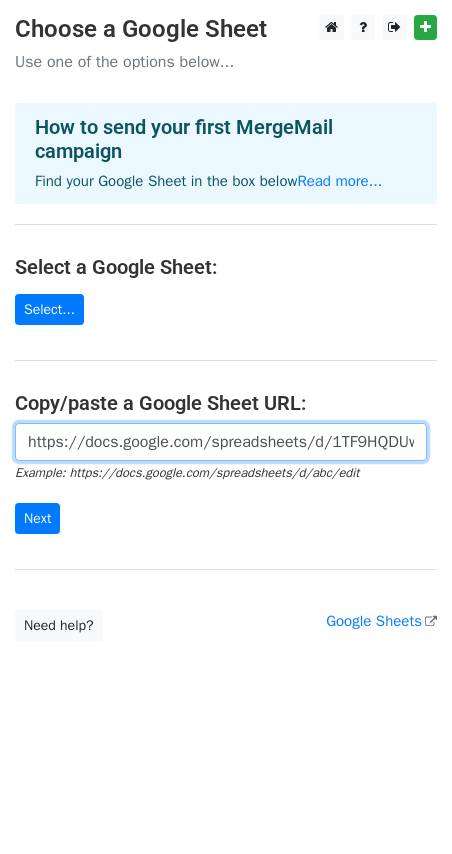 scroll, scrollTop: 0, scrollLeft: 469, axis: horizontal 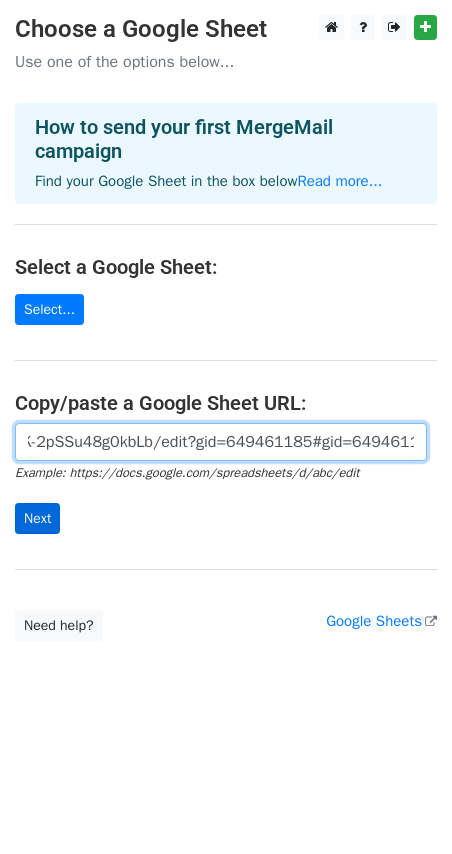 type on "https://docs.google.com/spreadsheets/d/1TF9HQDUw2MFIrsVJcK-2pSSu48g0kbLb/edit?gid=649461185#gid=649461185" 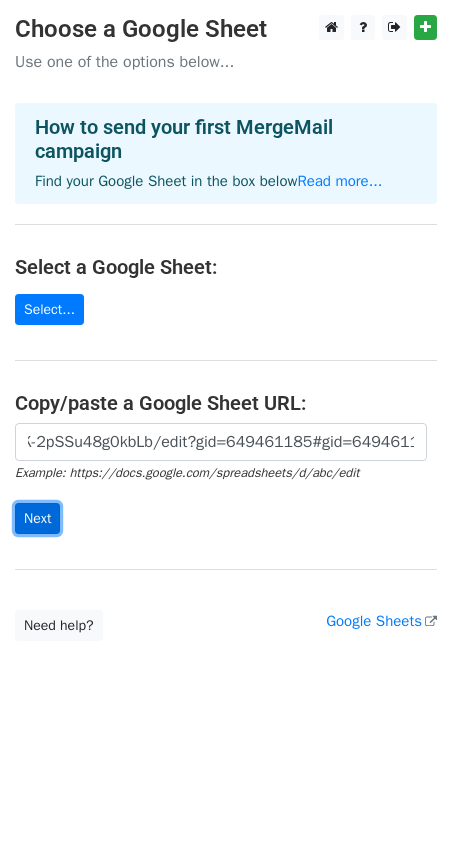 scroll, scrollTop: 0, scrollLeft: 0, axis: both 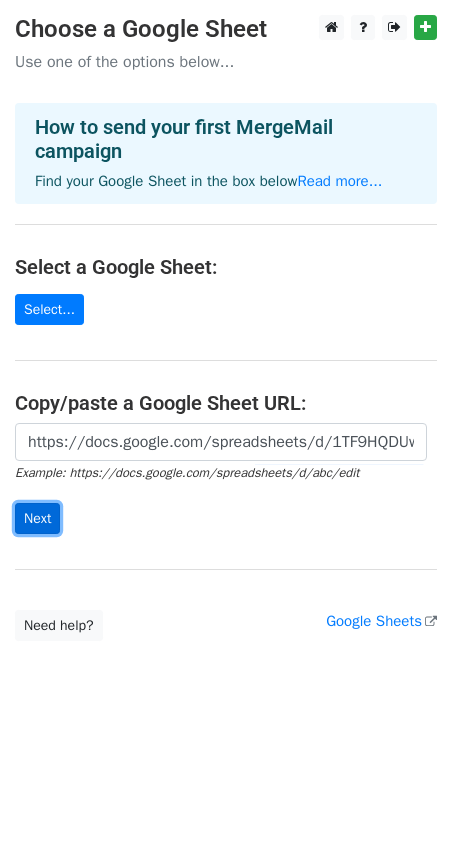 click on "Next" at bounding box center [37, 518] 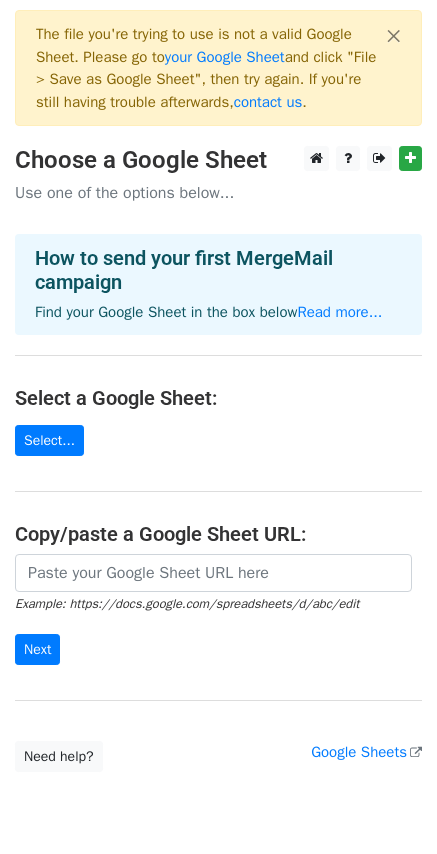 scroll, scrollTop: 0, scrollLeft: 0, axis: both 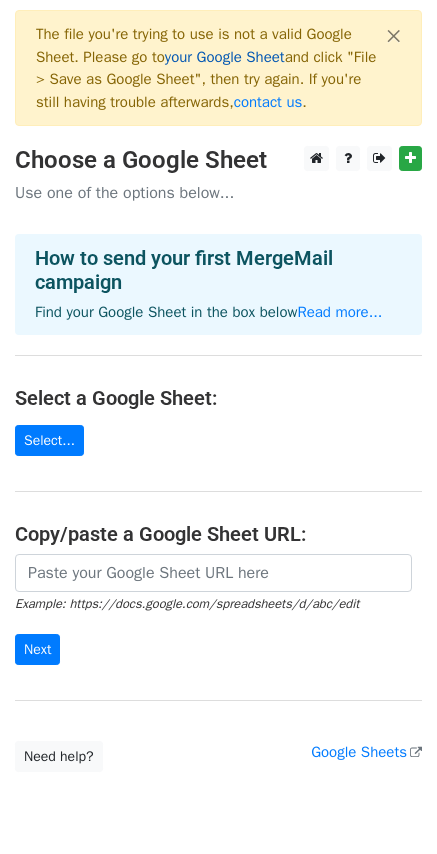 click on "your Google Sheet" at bounding box center (225, 57) 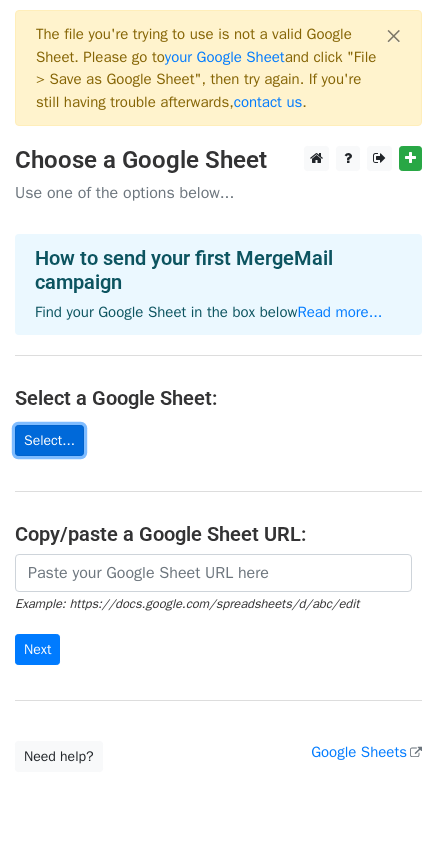 click on "Select..." at bounding box center [49, 440] 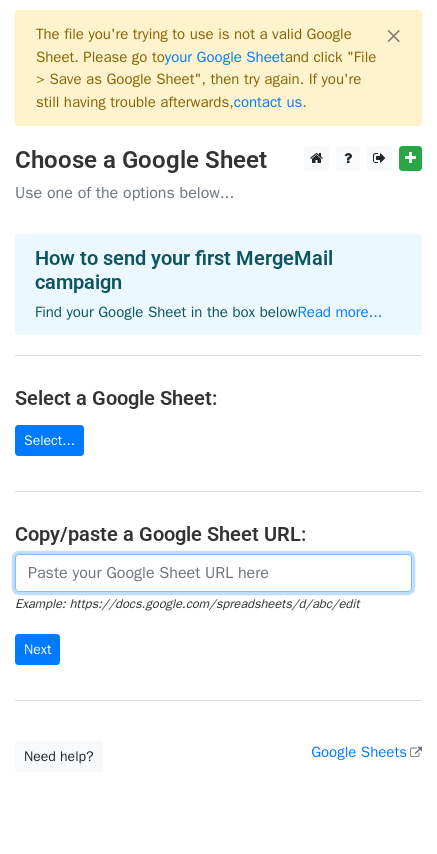 click at bounding box center (213, 573) 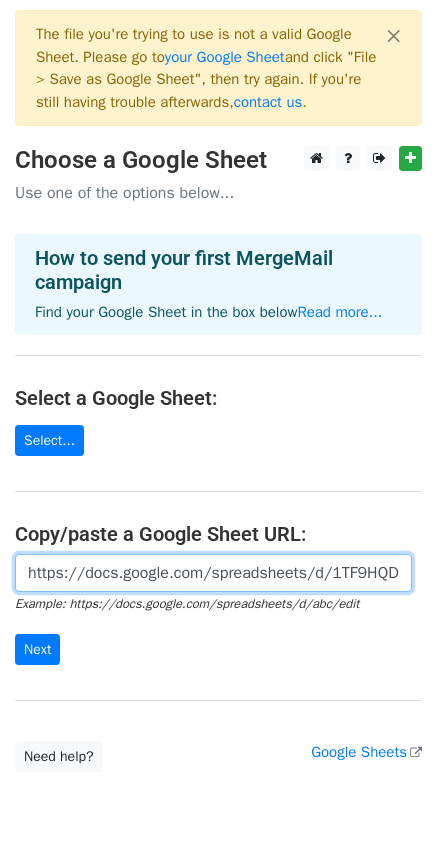 scroll, scrollTop: 0, scrollLeft: 484, axis: horizontal 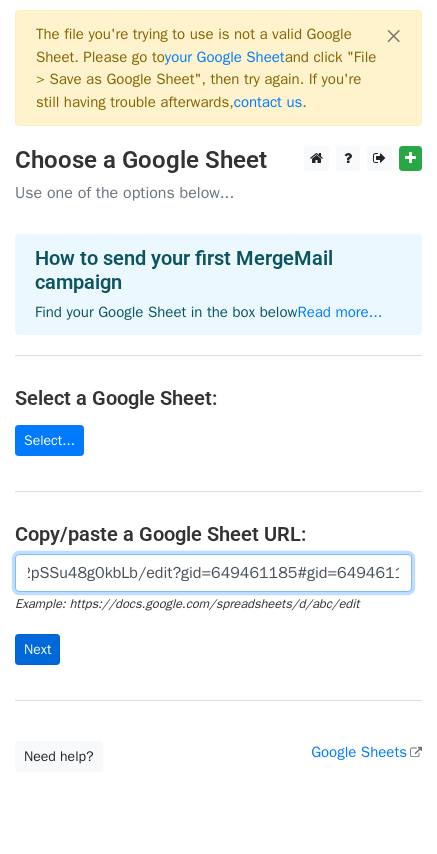 type on "https://docs.google.com/spreadsheets/d/1TF9HQDUw2MFIrsVJcK-2pSSu48g0kbLb/edit?gid=649461185#gid=649461185" 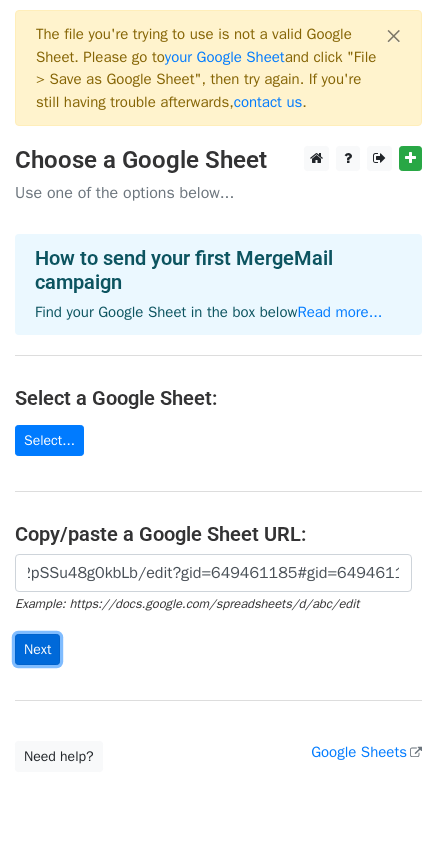click on "Next" at bounding box center [37, 649] 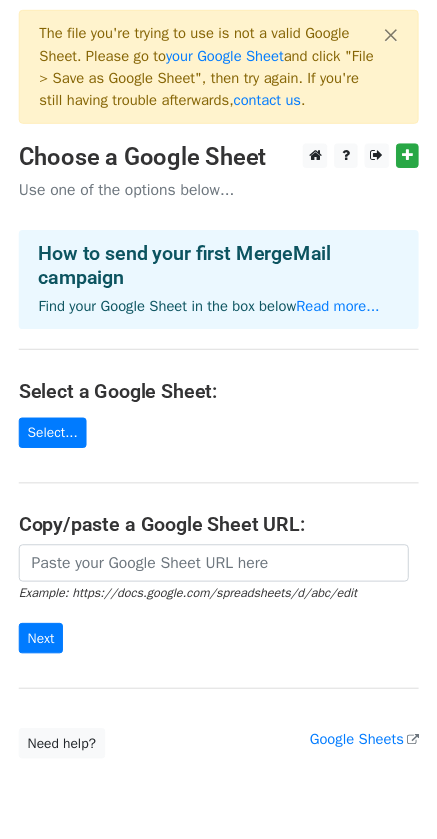 scroll, scrollTop: 0, scrollLeft: 0, axis: both 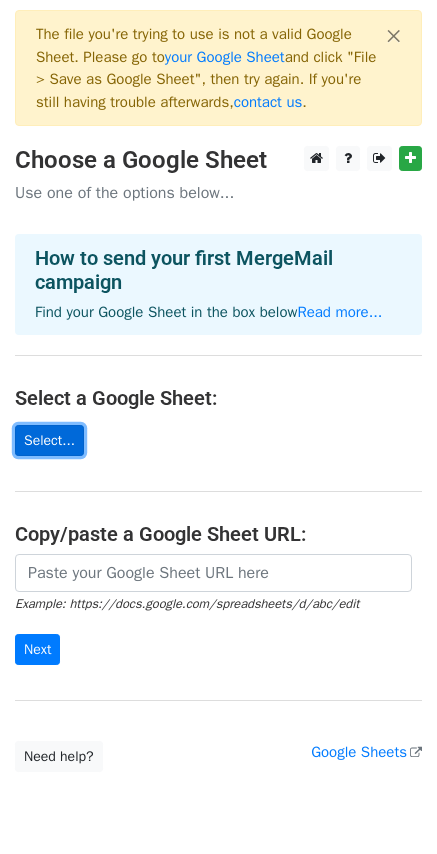 click on "Select..." at bounding box center (49, 440) 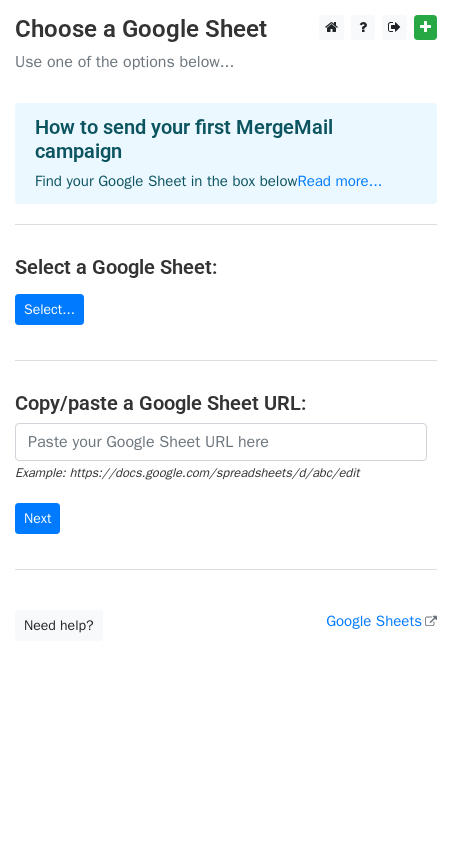 scroll, scrollTop: 0, scrollLeft: 0, axis: both 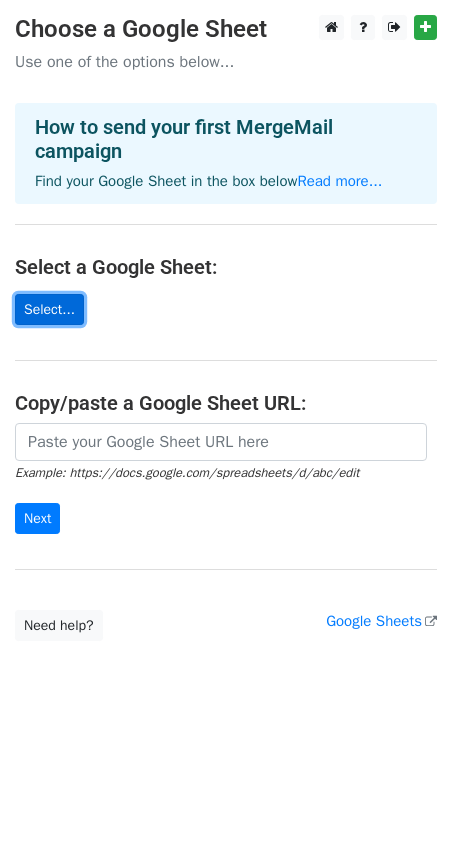 click on "Select..." at bounding box center (49, 309) 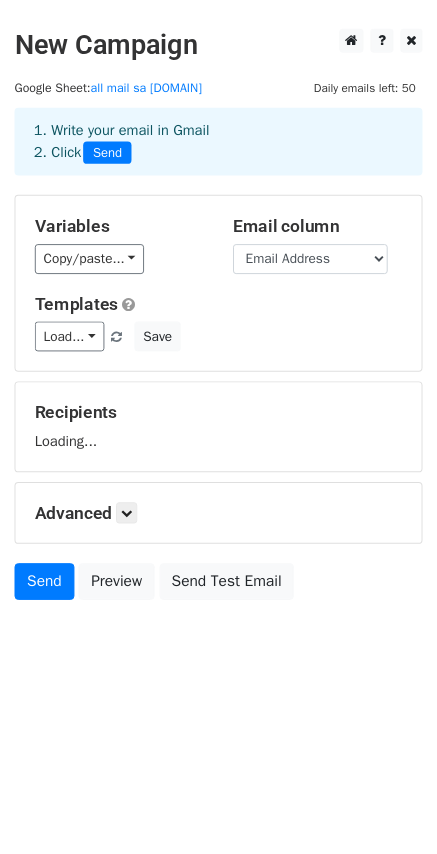 scroll, scrollTop: 0, scrollLeft: 0, axis: both 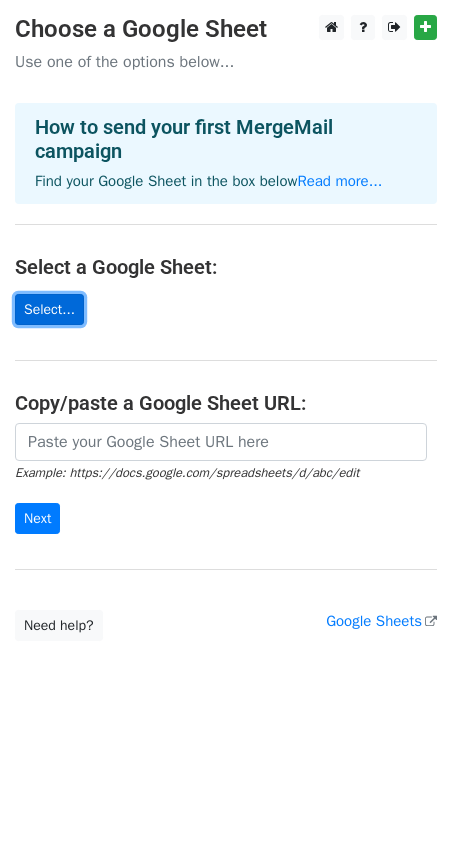 click on "Select..." at bounding box center (49, 309) 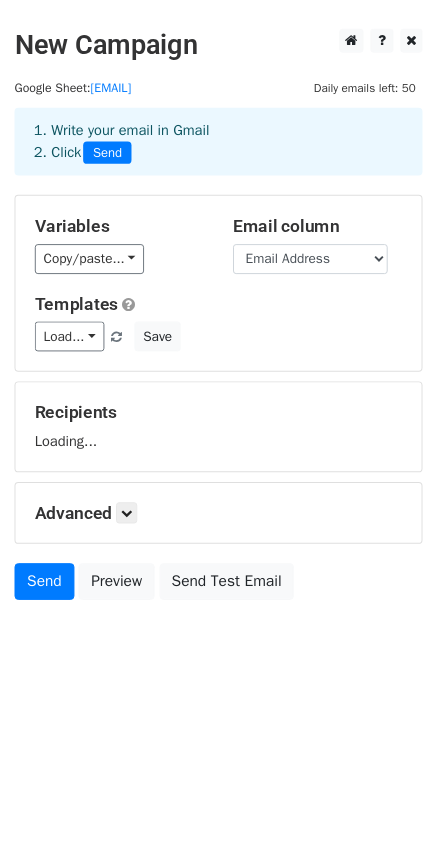 scroll, scrollTop: 0, scrollLeft: 0, axis: both 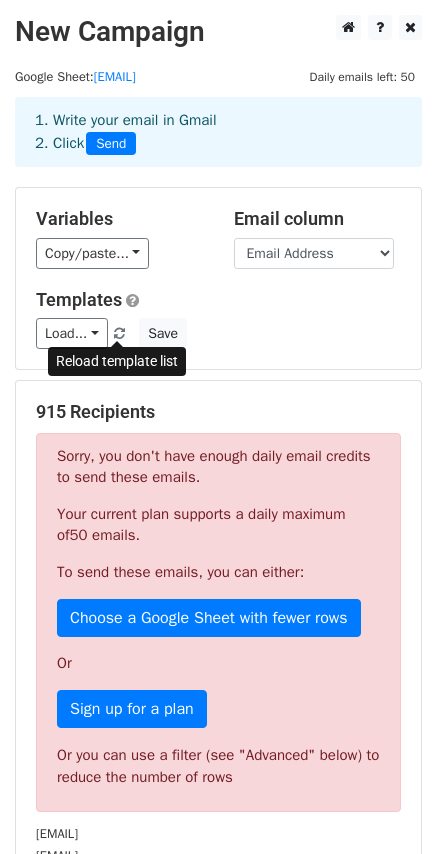 click at bounding box center (119, 334) 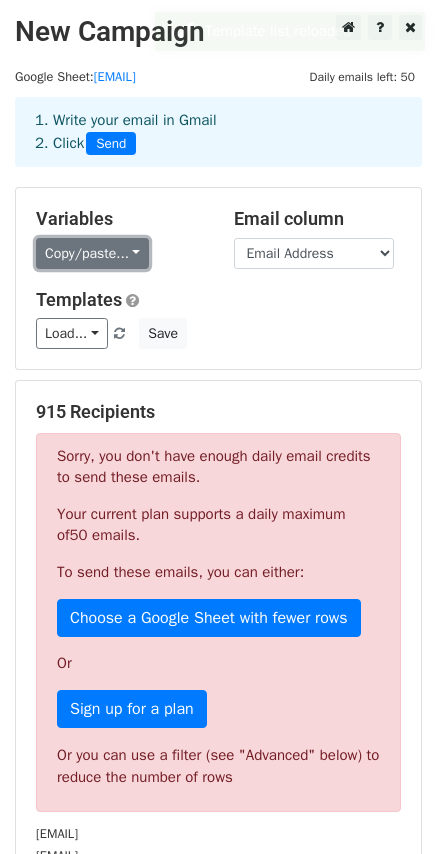 click on "Copy/paste..." at bounding box center [92, 253] 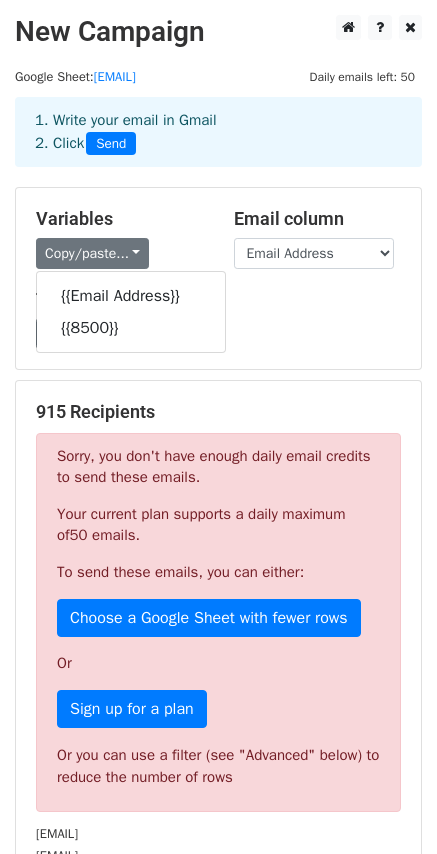 click on "Variables
Copy/paste...
{{Email Address}}
{{8500}}
Email column
Email Address
8500
Templates
Load...
No templates saved
Save" at bounding box center [218, 278] 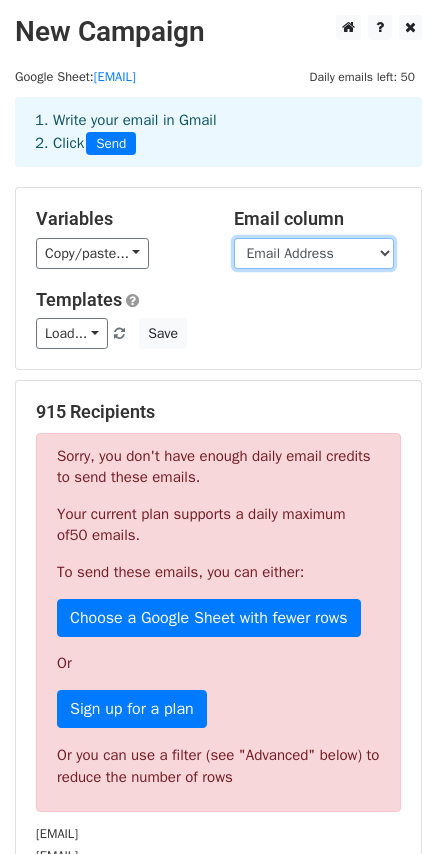 click on "Email Address
8500" at bounding box center [314, 253] 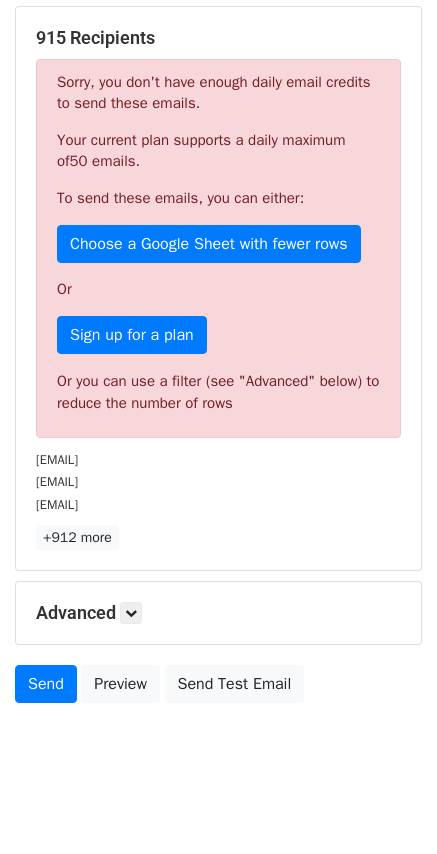 scroll, scrollTop: 393, scrollLeft: 0, axis: vertical 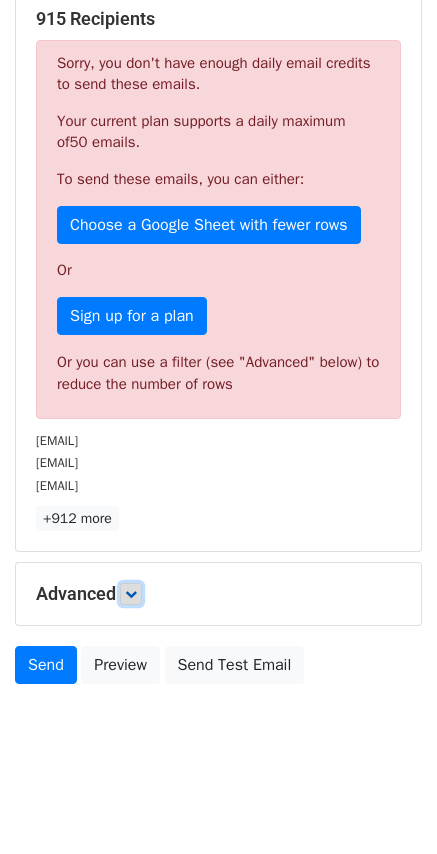 click at bounding box center (131, 594) 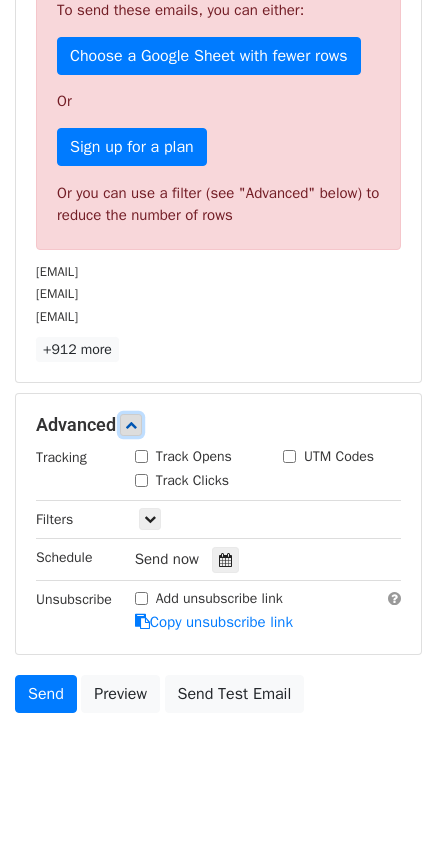 scroll, scrollTop: 589, scrollLeft: 0, axis: vertical 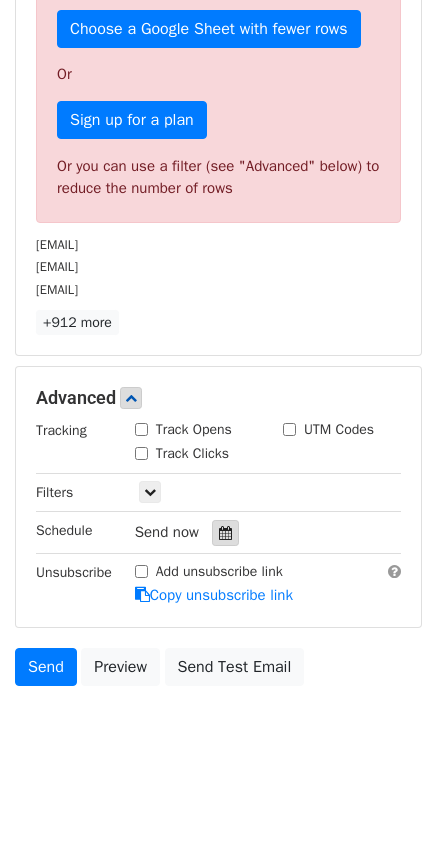 click at bounding box center (225, 533) 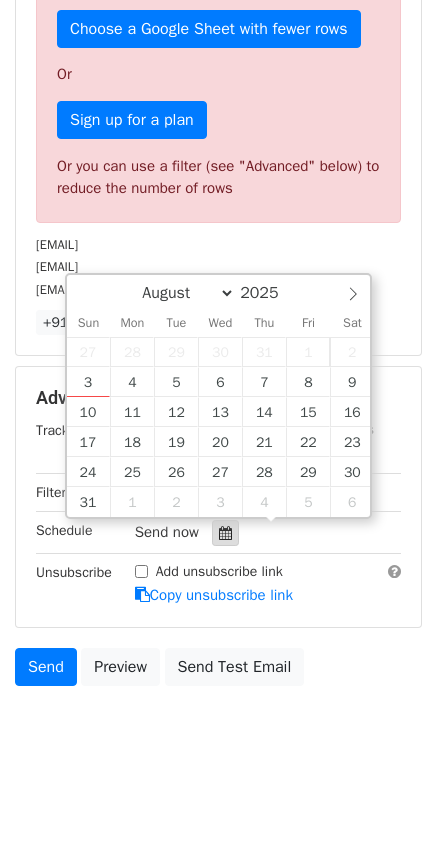 click at bounding box center [225, 533] 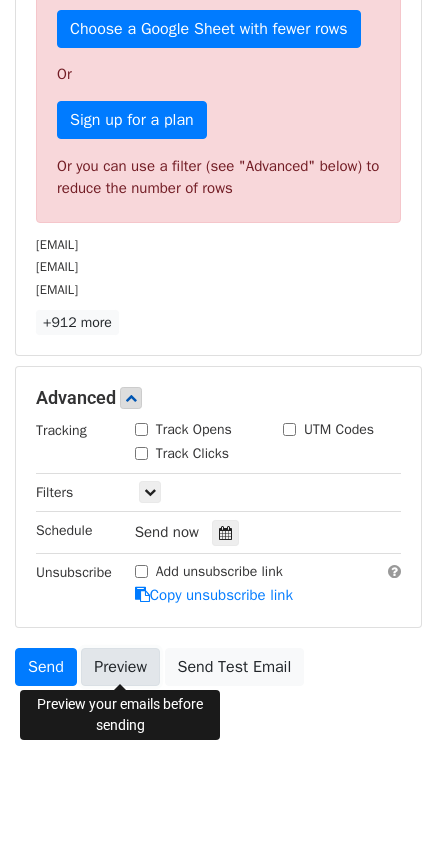 click on "Preview" at bounding box center (120, 667) 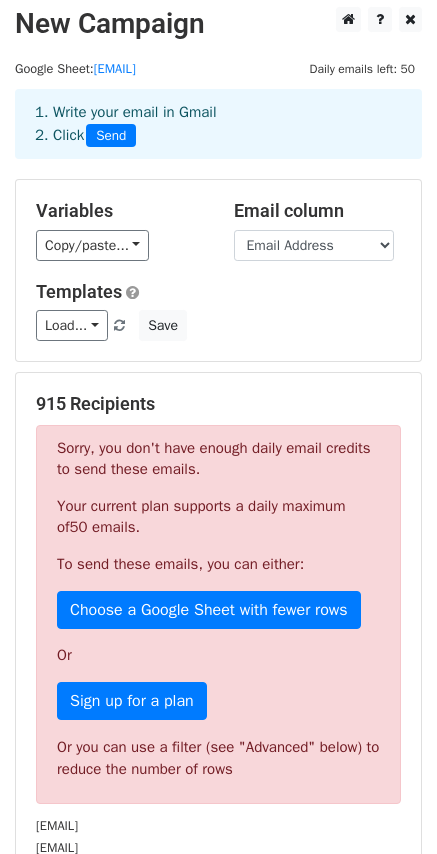 scroll, scrollTop: 0, scrollLeft: 0, axis: both 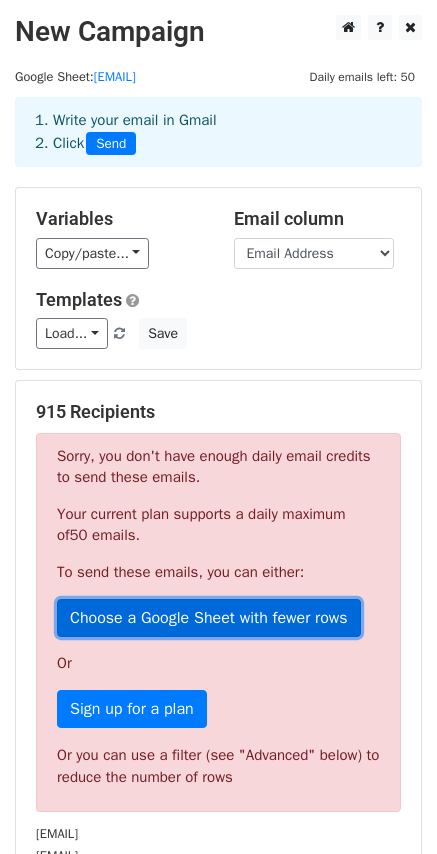 click on "Choose a Google Sheet with fewer rows" at bounding box center [209, 618] 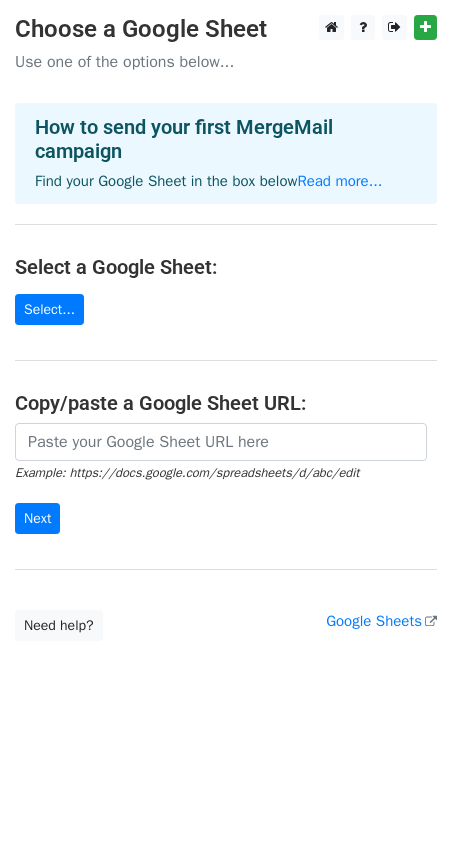 scroll, scrollTop: 0, scrollLeft: 0, axis: both 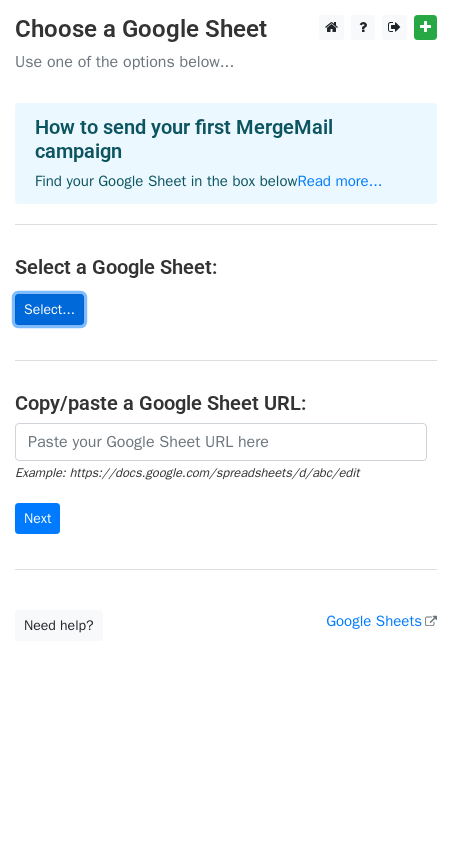 click on "Select..." at bounding box center [49, 309] 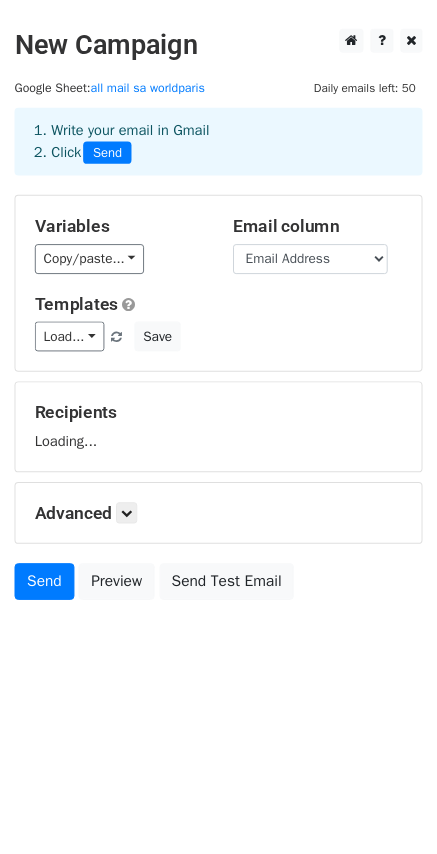scroll, scrollTop: 0, scrollLeft: 0, axis: both 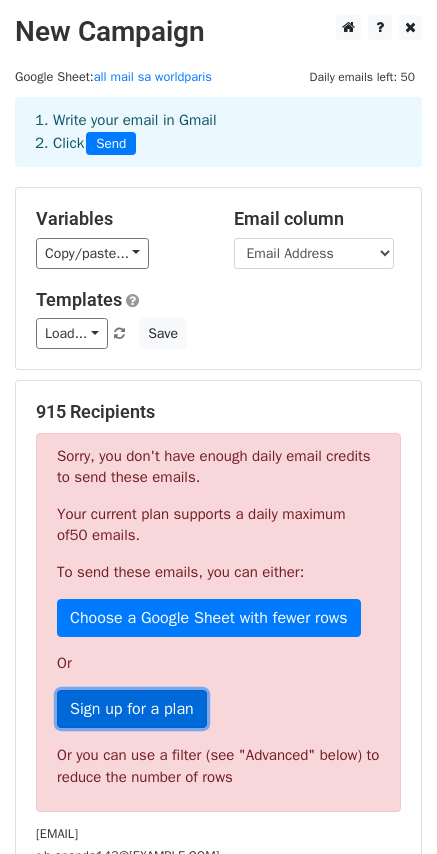 click on "Sign up for a plan" at bounding box center [132, 709] 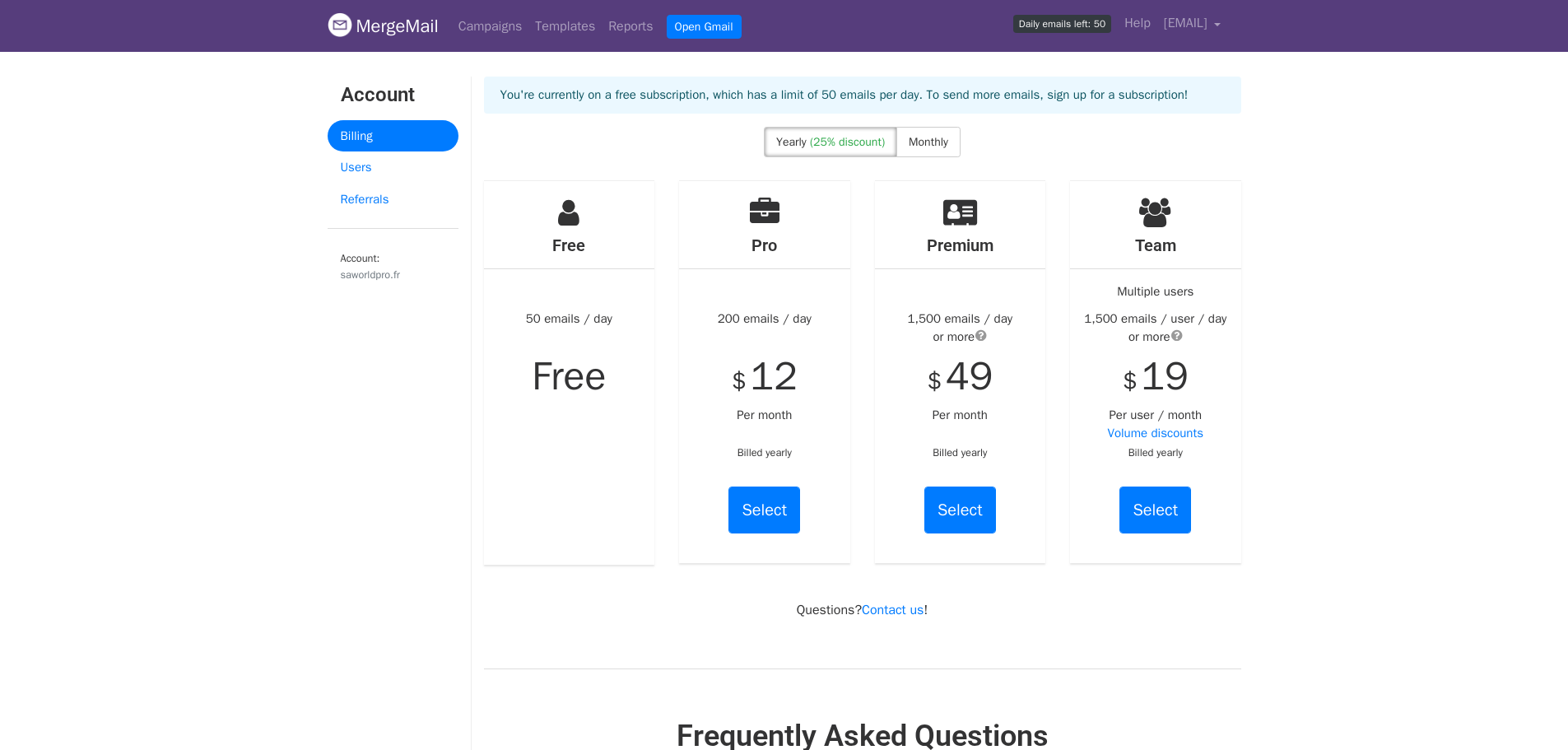 scroll, scrollTop: 0, scrollLeft: 0, axis: both 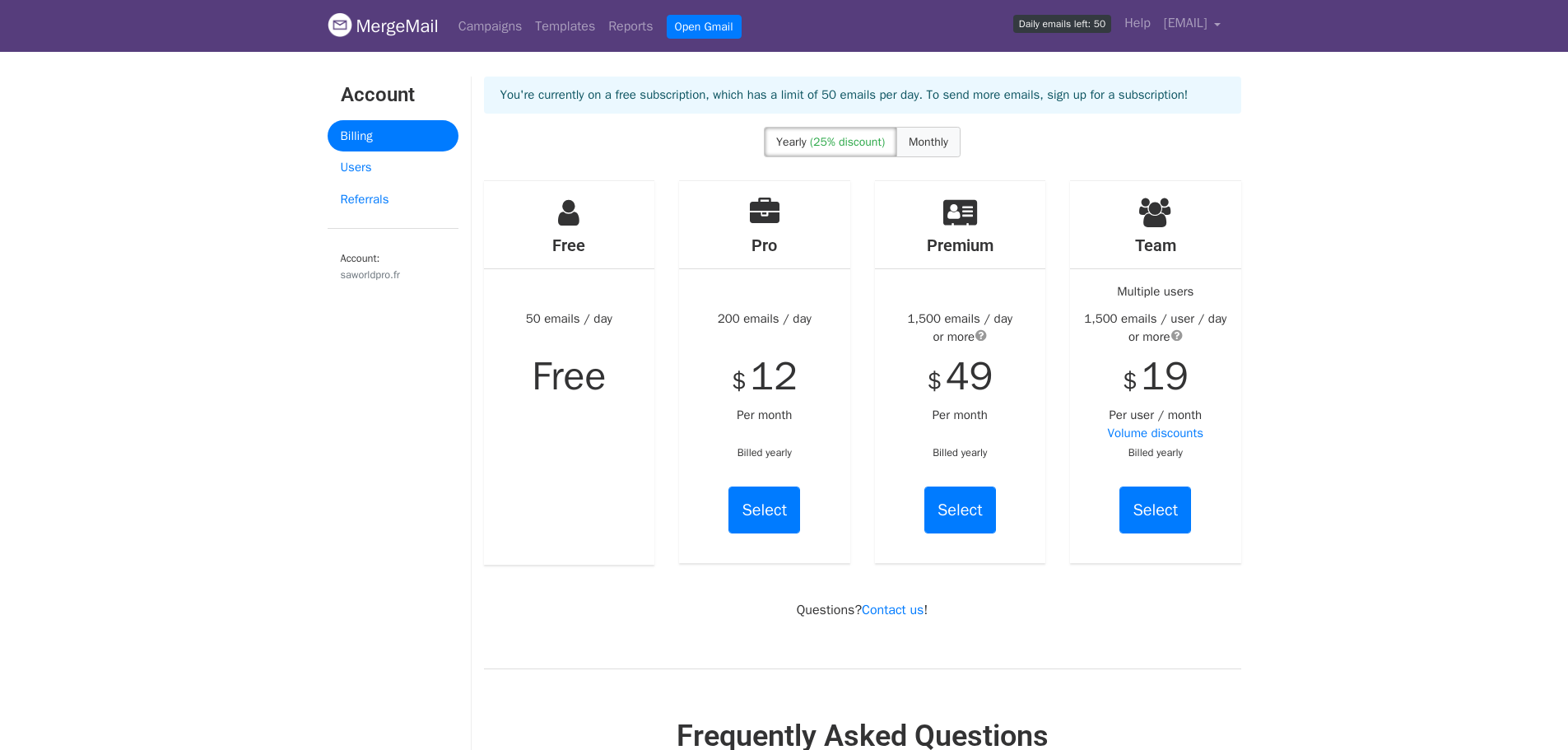 click on "Monthly" at bounding box center (928, 142) 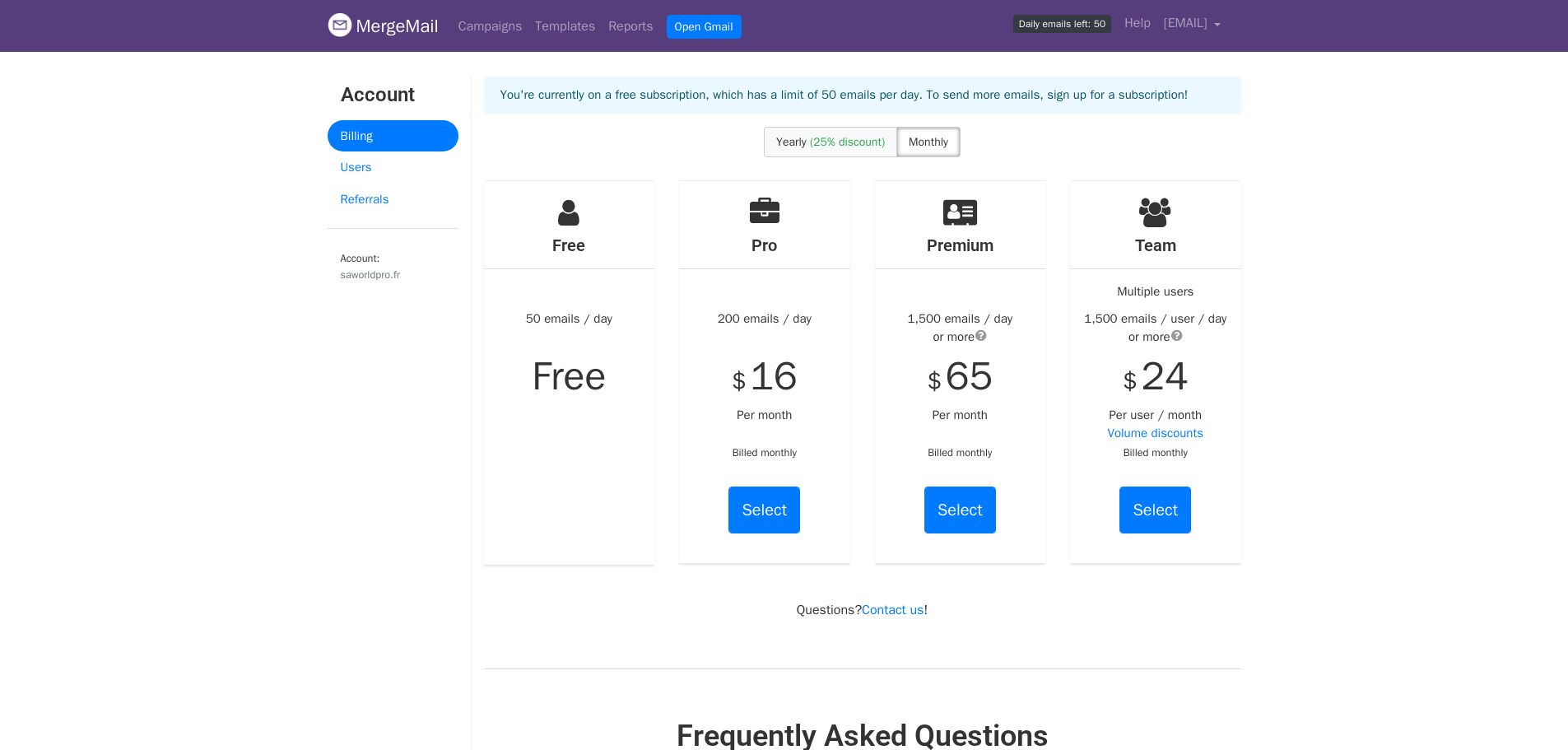 click on "(25% discount)" at bounding box center (847, 142) 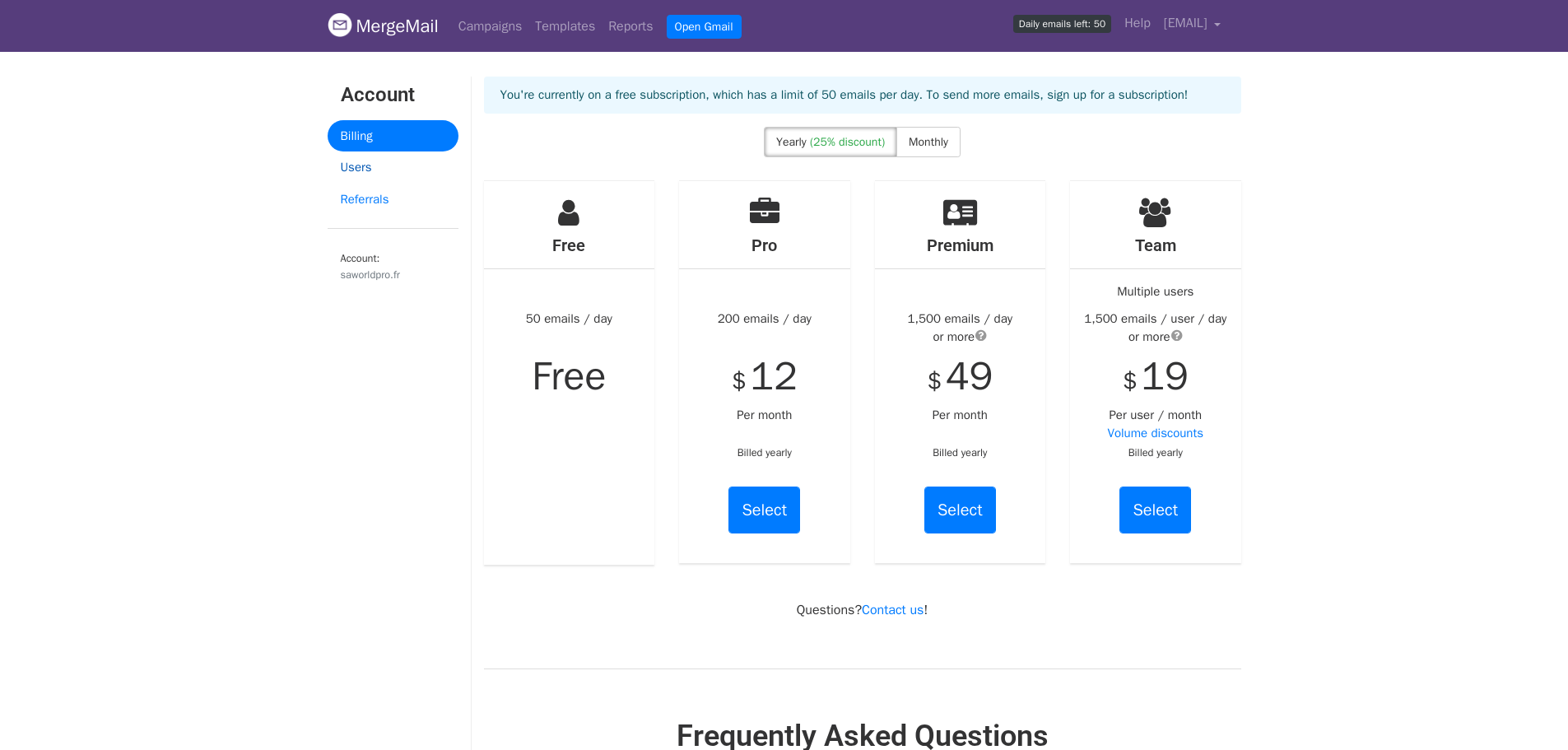 click on "Users" at bounding box center [393, 167] 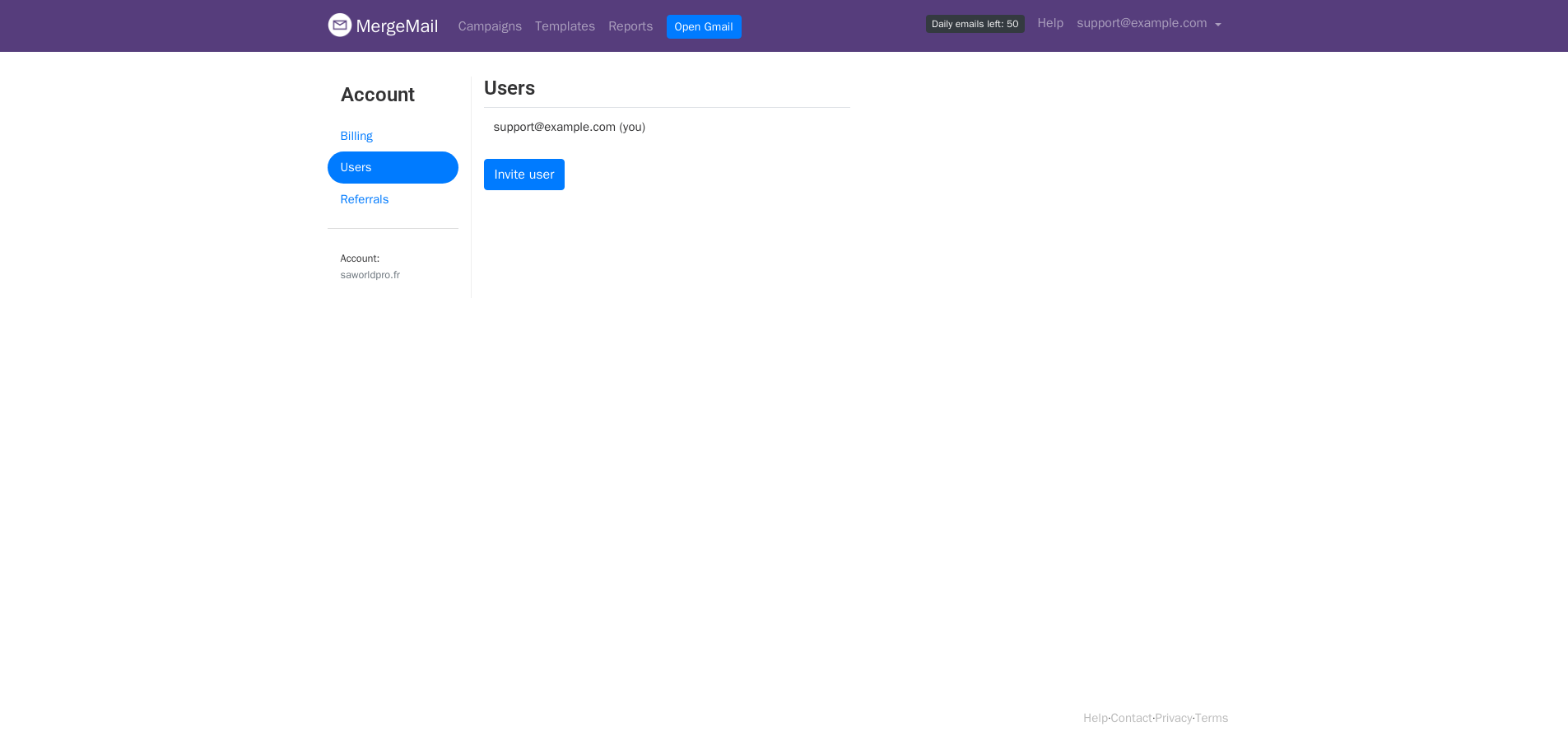 scroll, scrollTop: 0, scrollLeft: 0, axis: both 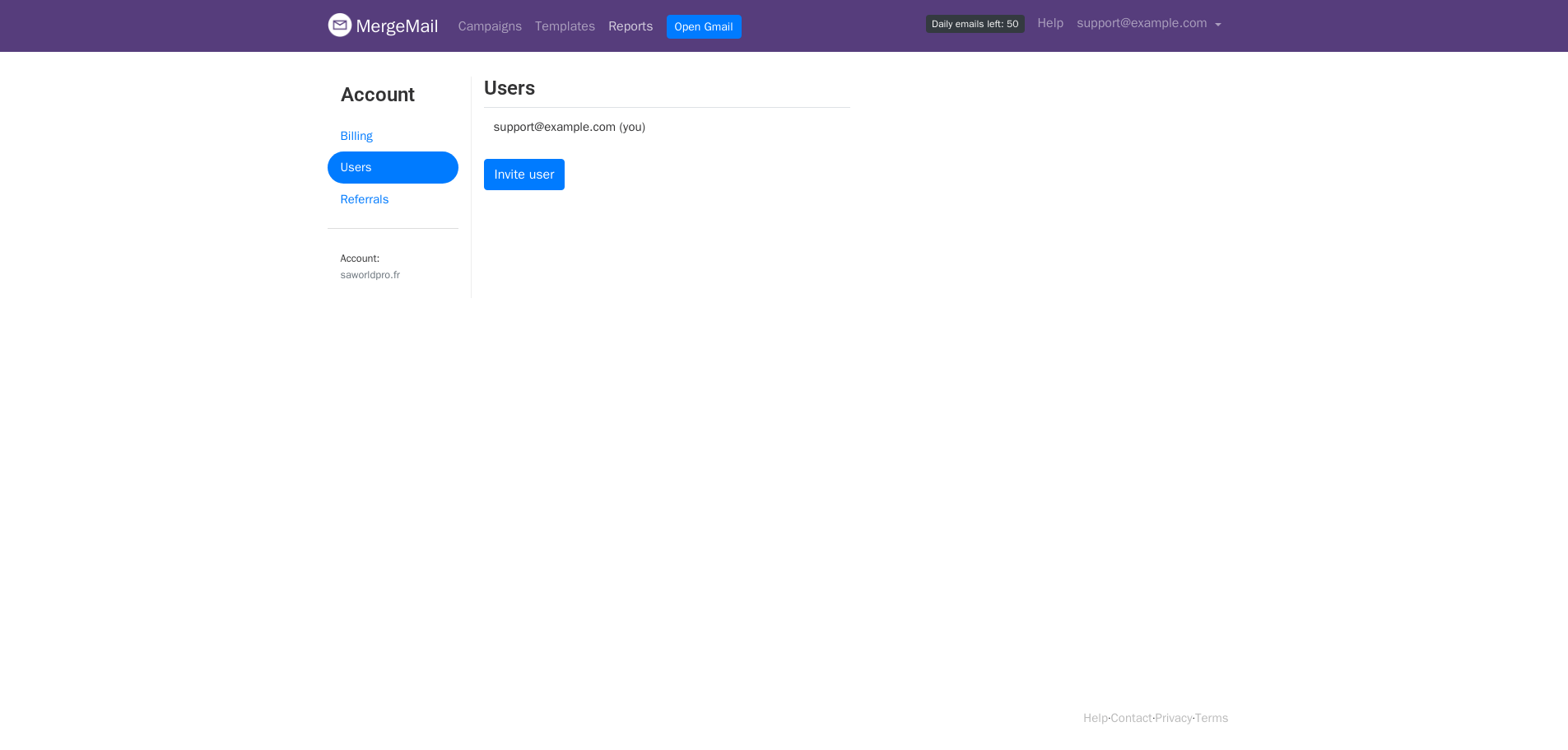 click on "Reports" at bounding box center (630, 26) 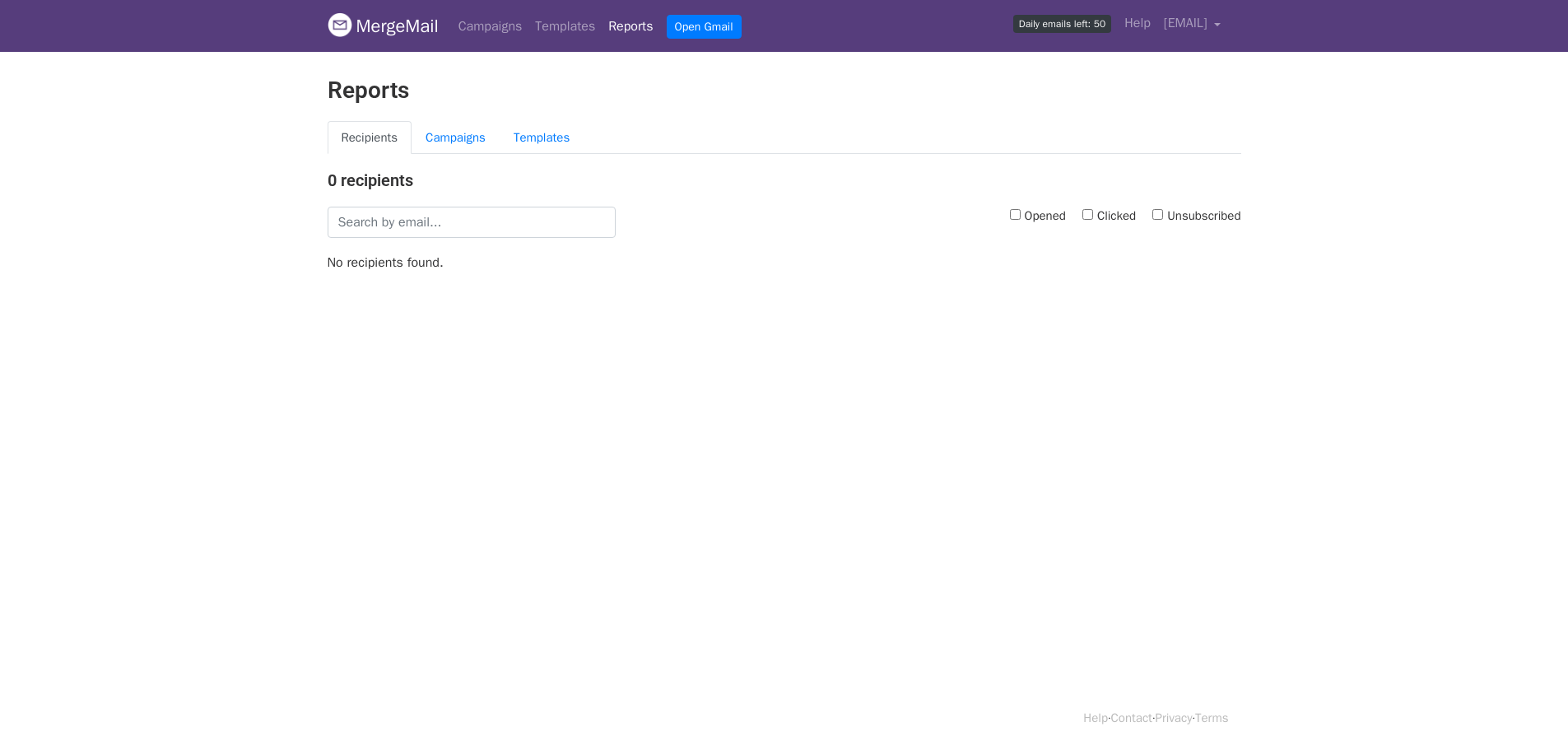 scroll, scrollTop: 0, scrollLeft: 0, axis: both 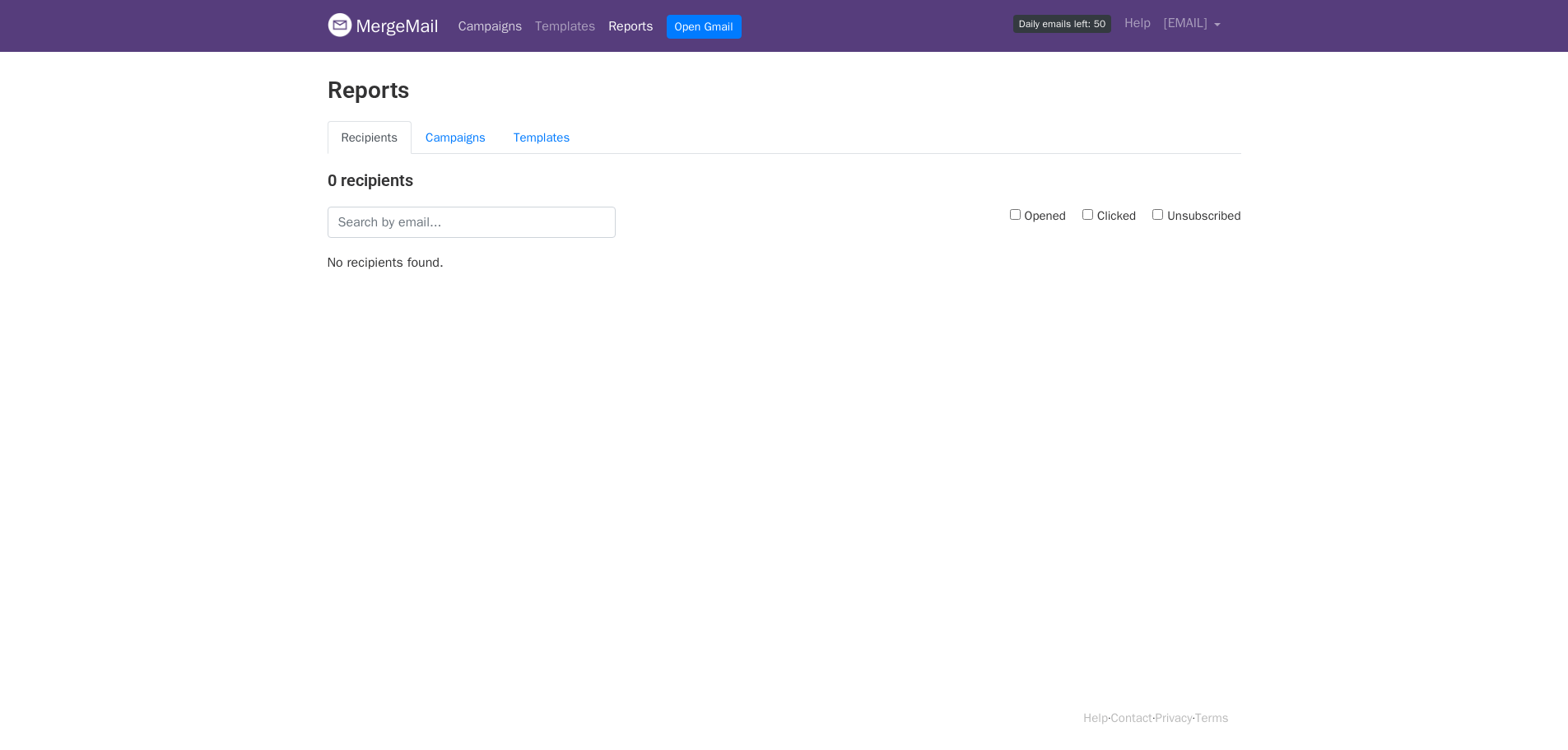 click on "Campaigns" at bounding box center (491, 26) 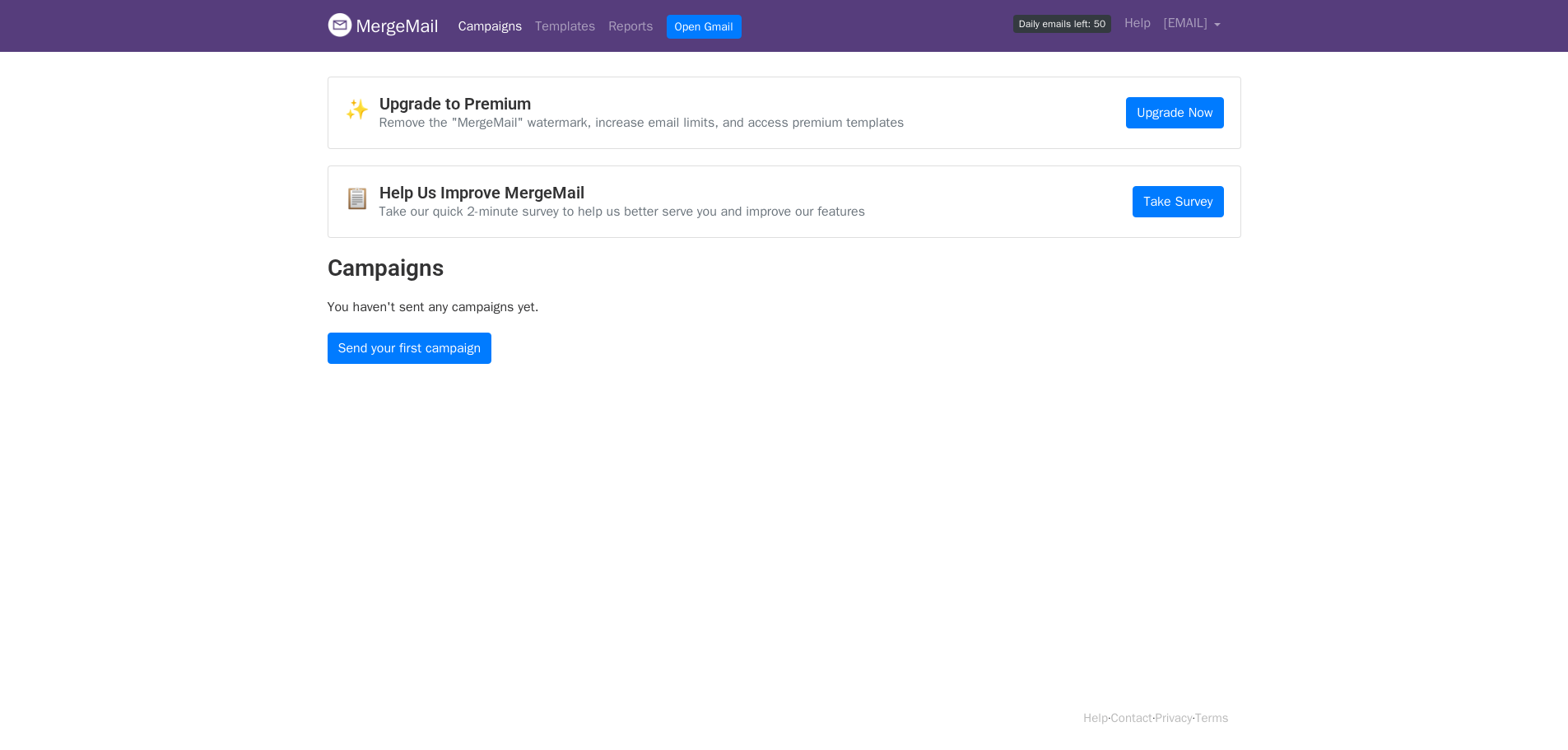 scroll, scrollTop: 0, scrollLeft: 0, axis: both 